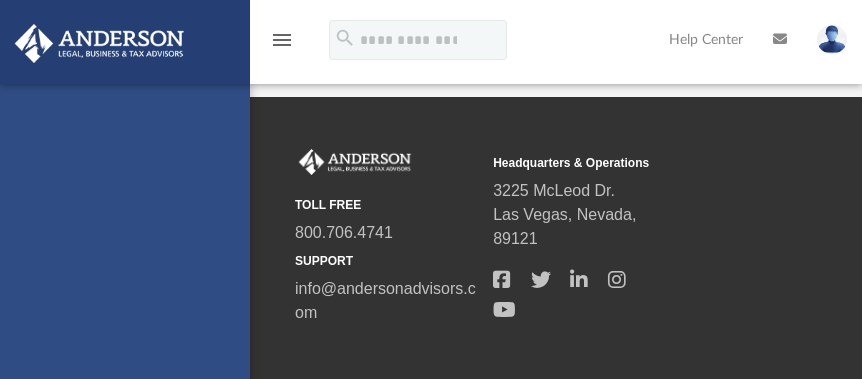scroll, scrollTop: 0, scrollLeft: 0, axis: both 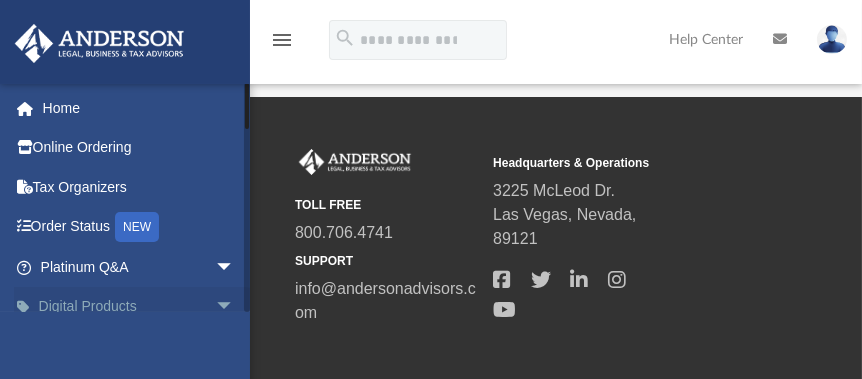 click on "Digital Products arrow_drop_down" at bounding box center [139, 307] 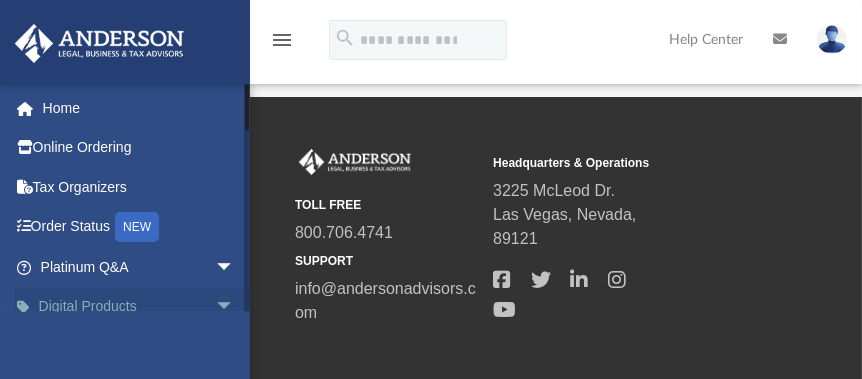 scroll, scrollTop: 300, scrollLeft: 0, axis: vertical 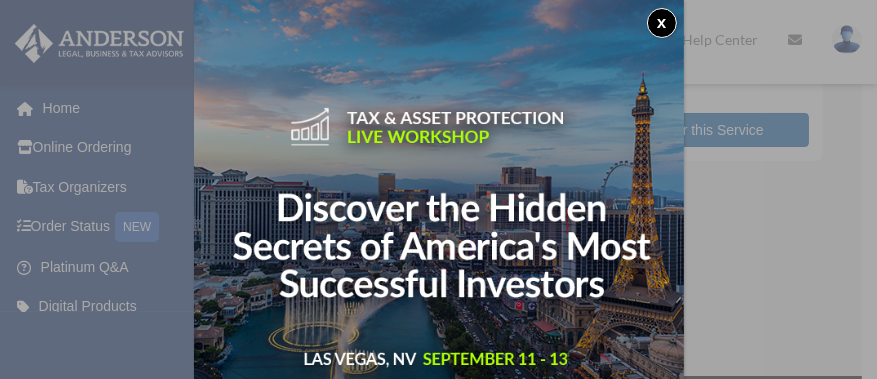 click on "x" at bounding box center [662, 23] 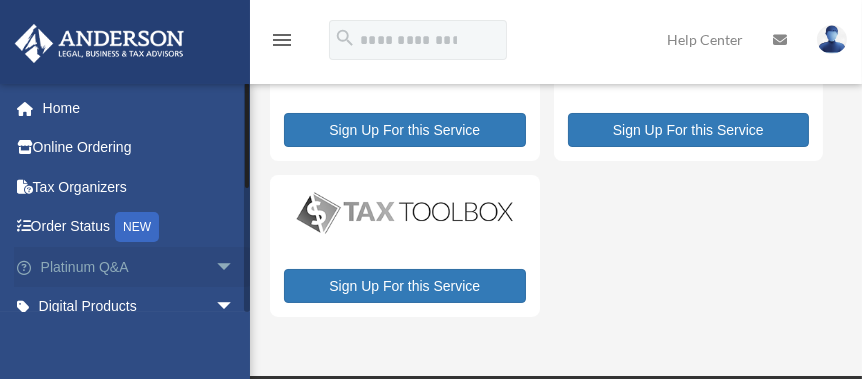 click on "arrow_drop_down" at bounding box center (235, 267) 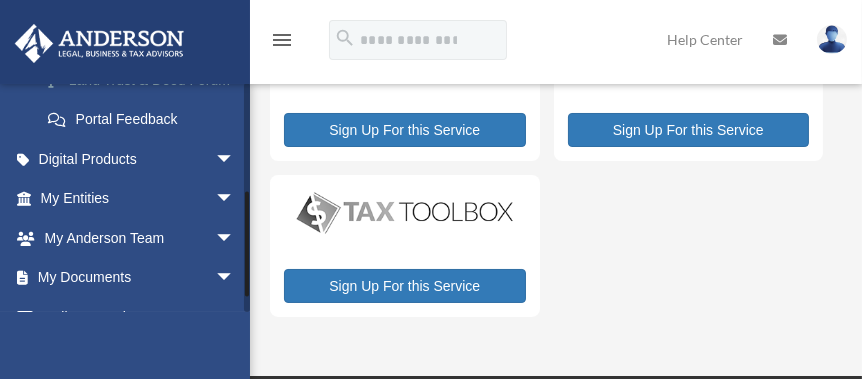 scroll, scrollTop: 600, scrollLeft: 0, axis: vertical 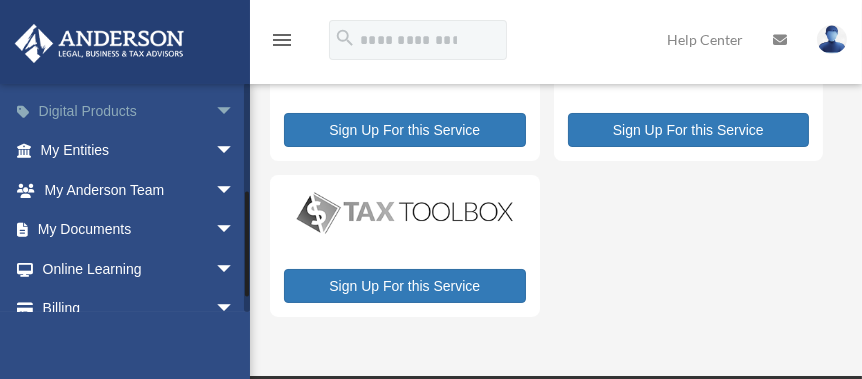 click on "Digital Products arrow_drop_down" at bounding box center [139, 111] 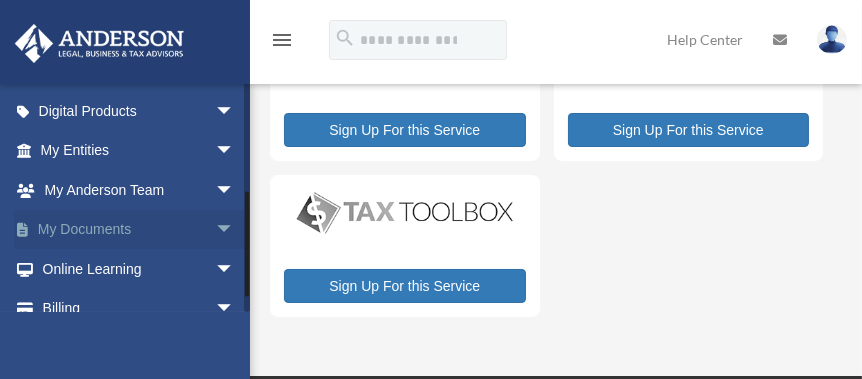 click on "arrow_drop_down" at bounding box center (235, 230) 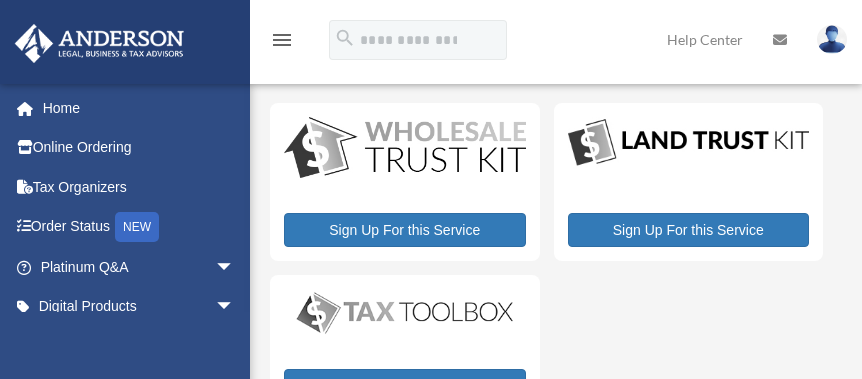 scroll, scrollTop: 100, scrollLeft: 0, axis: vertical 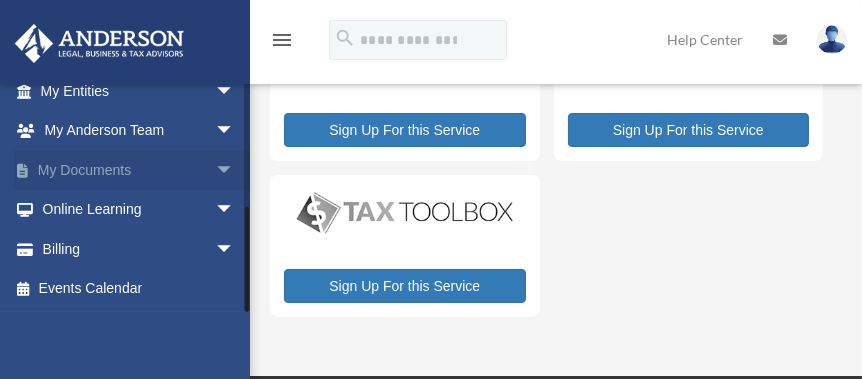 click on "arrow_drop_down" at bounding box center [235, 170] 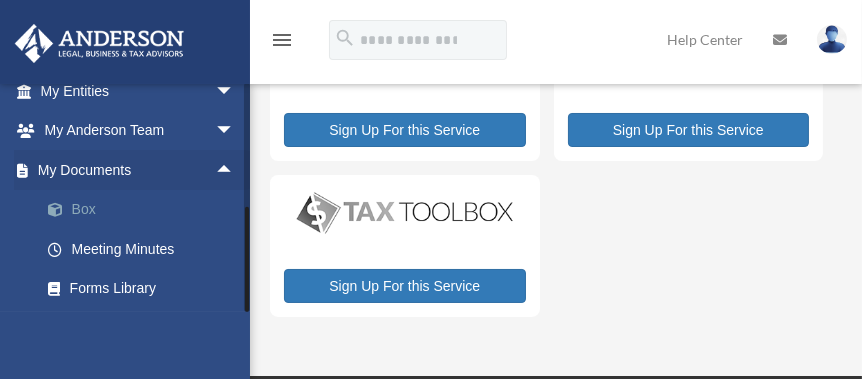 click at bounding box center (65, 210) 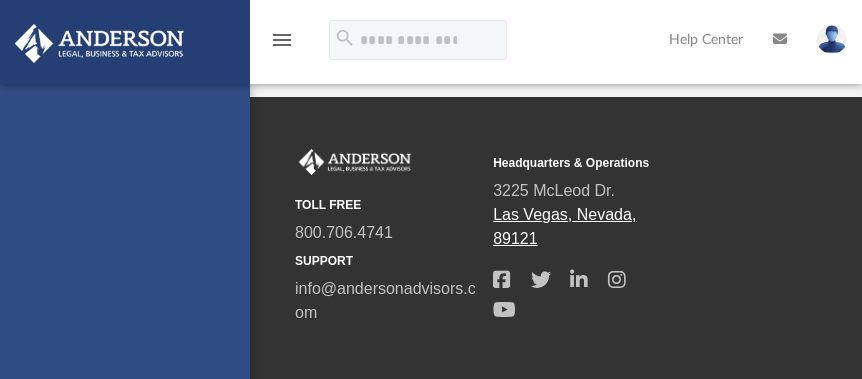 scroll, scrollTop: 0, scrollLeft: 0, axis: both 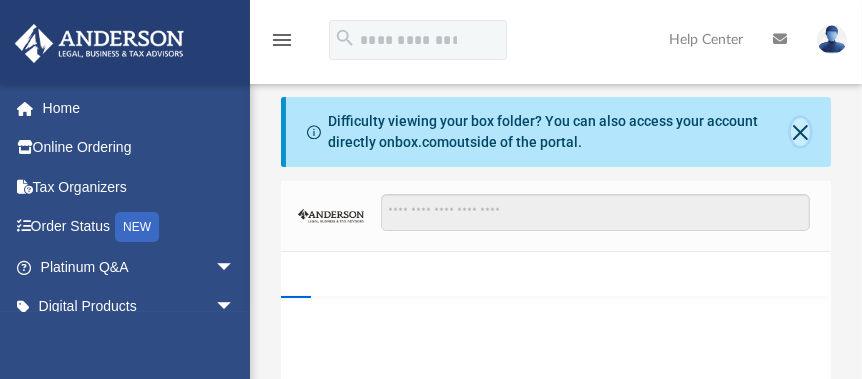 click 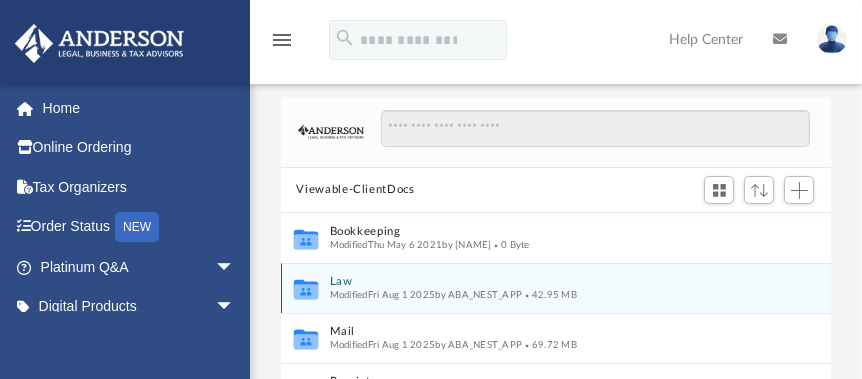 scroll, scrollTop: 16, scrollLeft: 16, axis: both 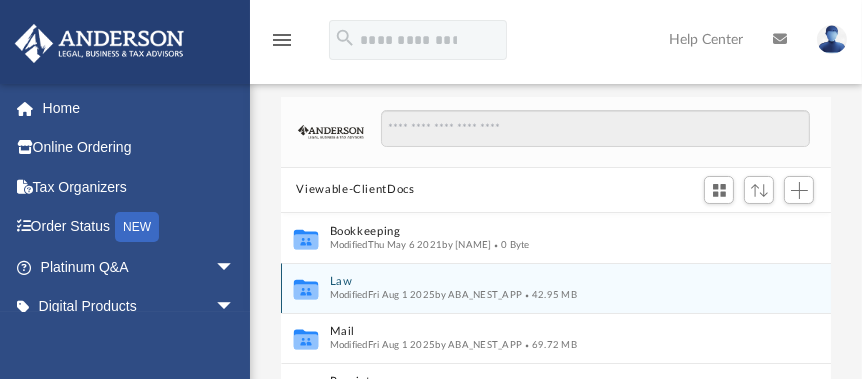 click 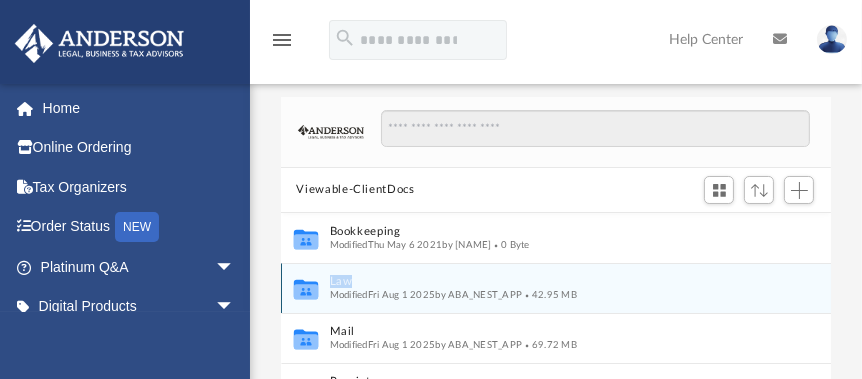 click 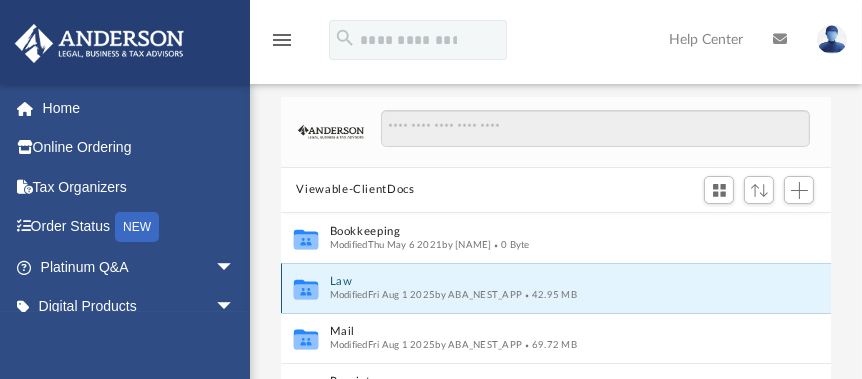 click on "Modified  Fri Aug 1 2025  by ABA_NEST_APP" at bounding box center [425, 294] 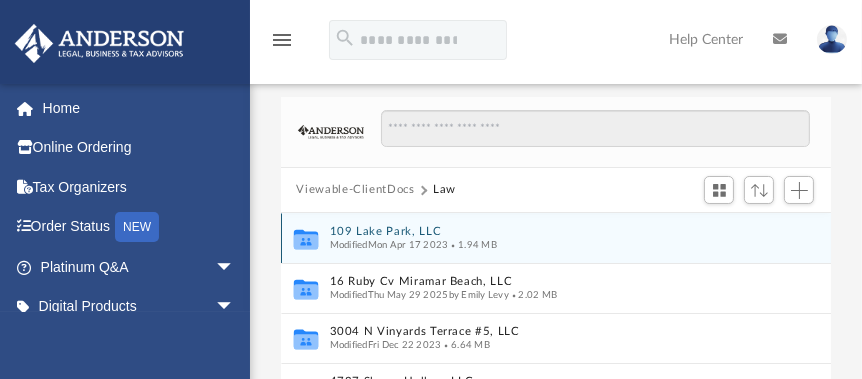 scroll, scrollTop: 145, scrollLeft: 0, axis: vertical 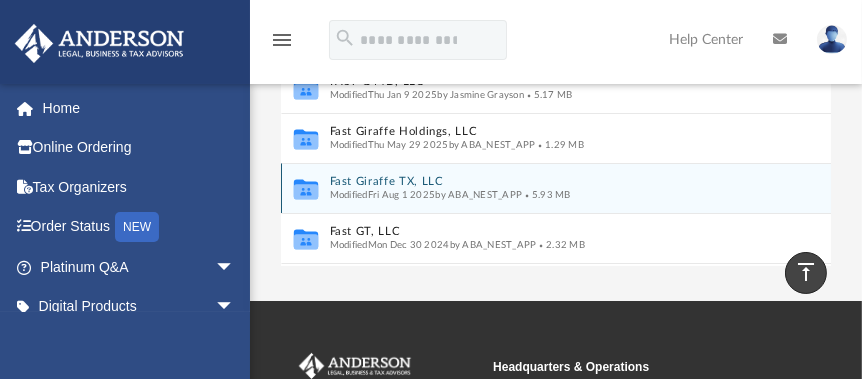 click on "Fast Giraffe TX, LLC" at bounding box center (535, 181) 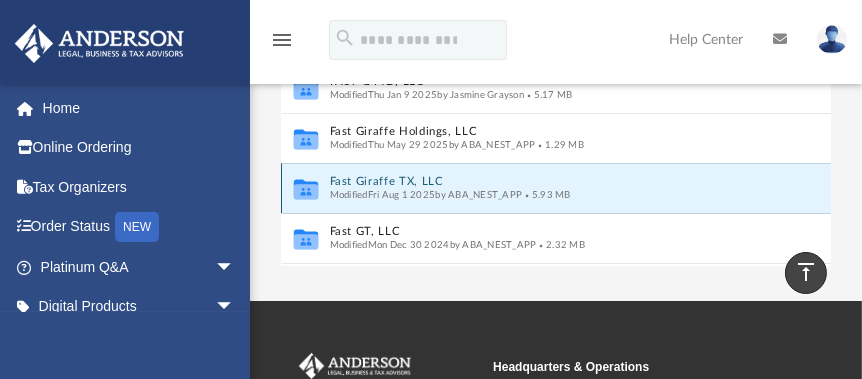 scroll, scrollTop: 47, scrollLeft: 0, axis: vertical 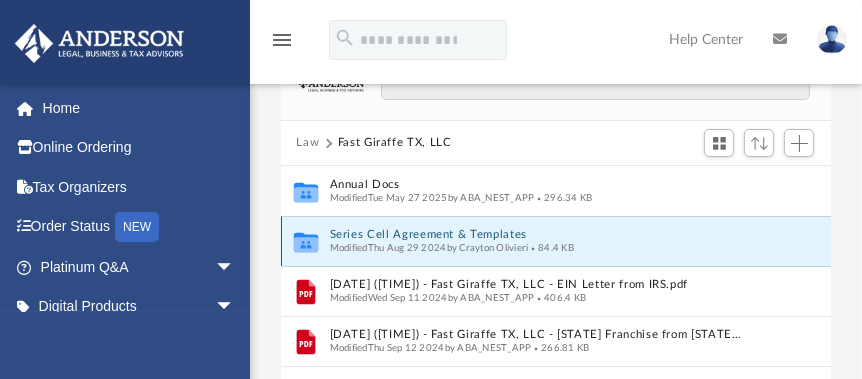 click on "Series Cell Agreement & Templates" at bounding box center (535, 234) 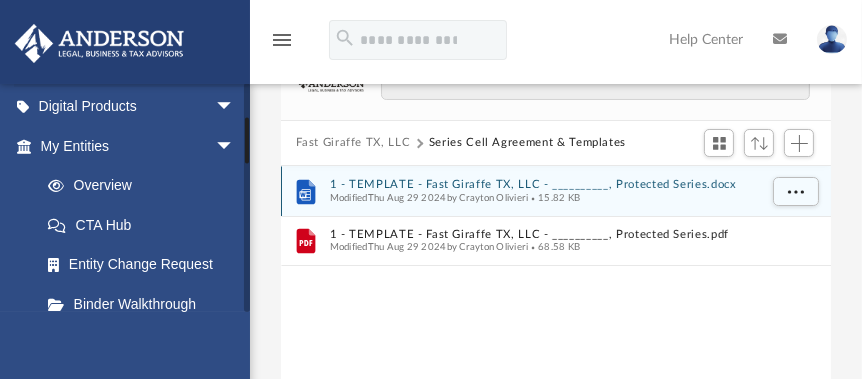 scroll, scrollTop: 100, scrollLeft: 0, axis: vertical 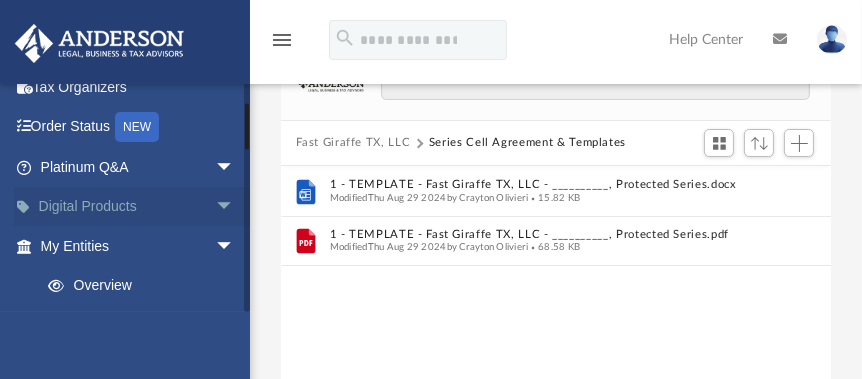 click on "arrow_drop_down" at bounding box center [235, 207] 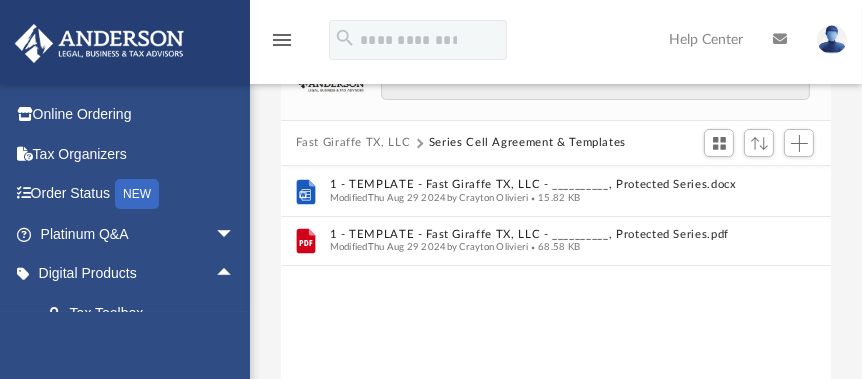 scroll, scrollTop: 0, scrollLeft: 0, axis: both 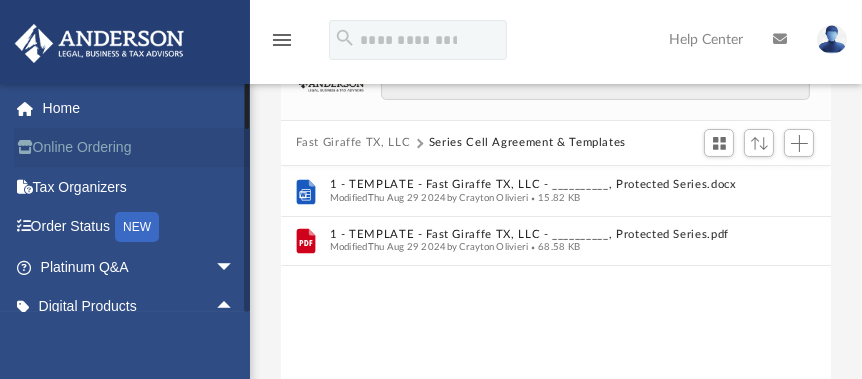 click on "Online Ordering" at bounding box center (139, 148) 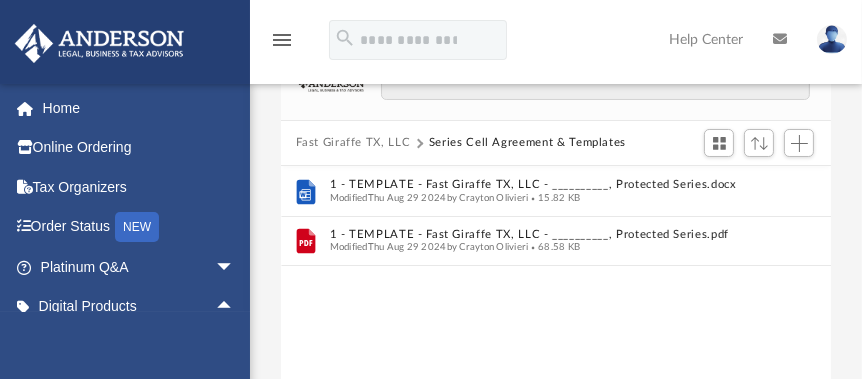click on "menu" at bounding box center [282, 40] 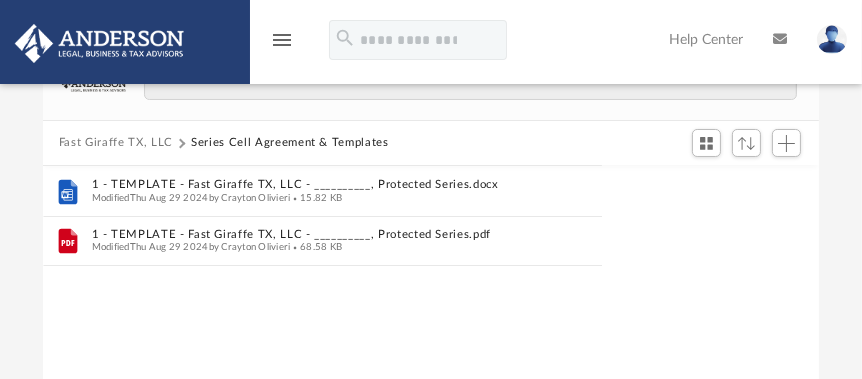 scroll, scrollTop: 16, scrollLeft: 15, axis: both 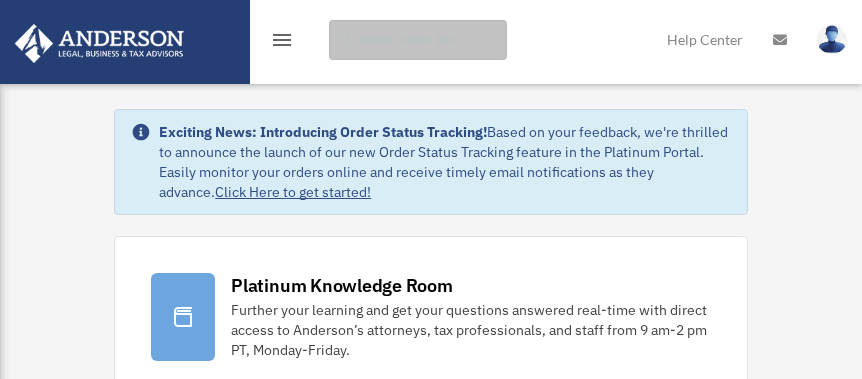 click at bounding box center (418, 40) 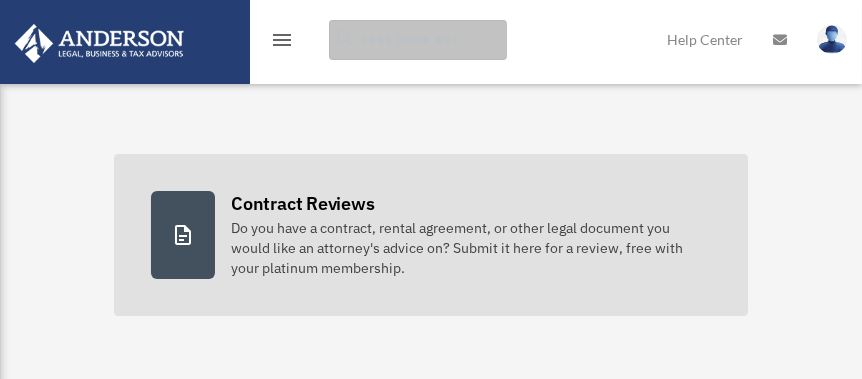 scroll, scrollTop: 400, scrollLeft: 0, axis: vertical 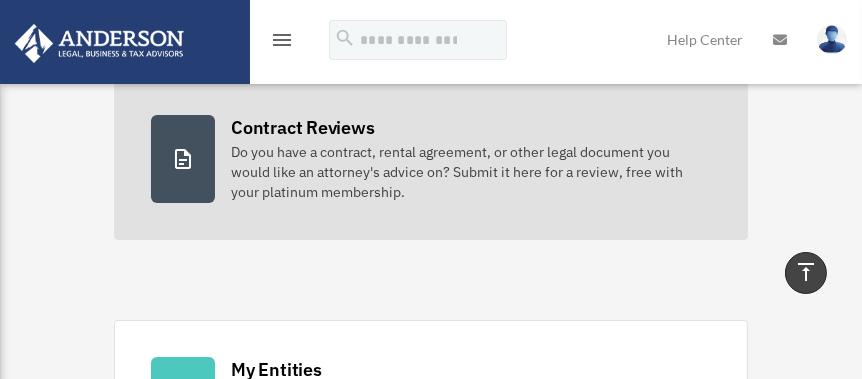 click on "Do you have a contract, rental agreement, or other legal document you would like an attorney's advice on?  Submit it here for a  review, free with your platinum membership." at bounding box center (471, 172) 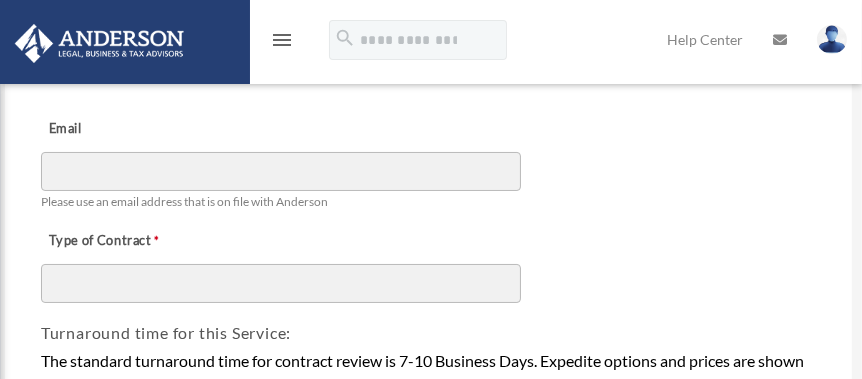 scroll, scrollTop: 0, scrollLeft: 0, axis: both 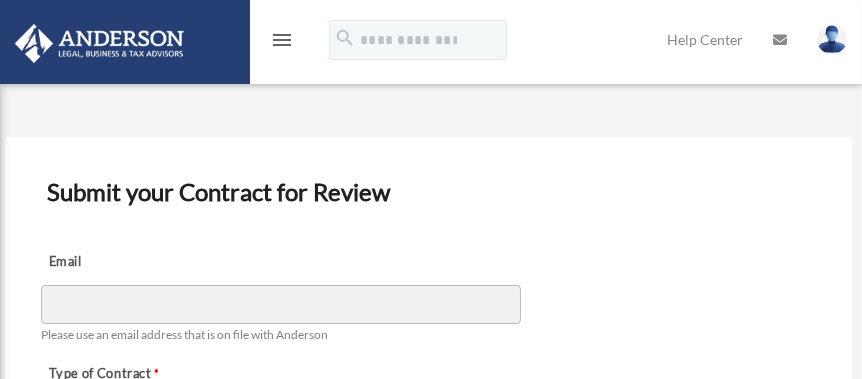 click at bounding box center [832, 39] 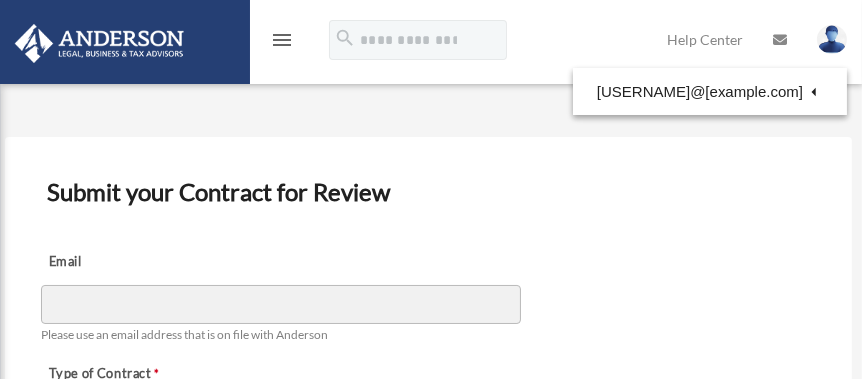 click at bounding box center [832, 39] 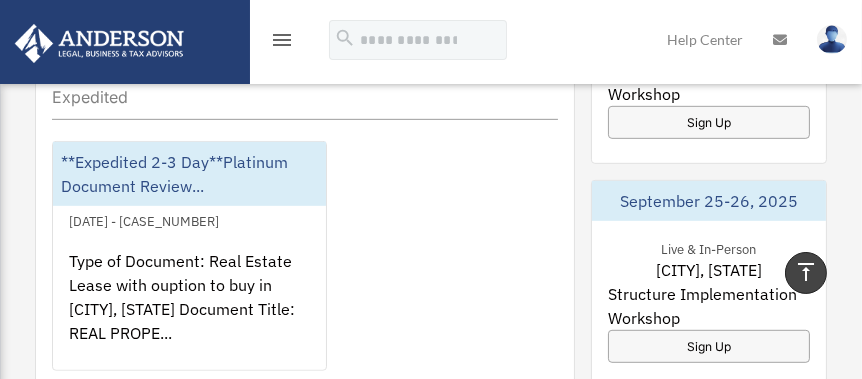 scroll, scrollTop: 1300, scrollLeft: 0, axis: vertical 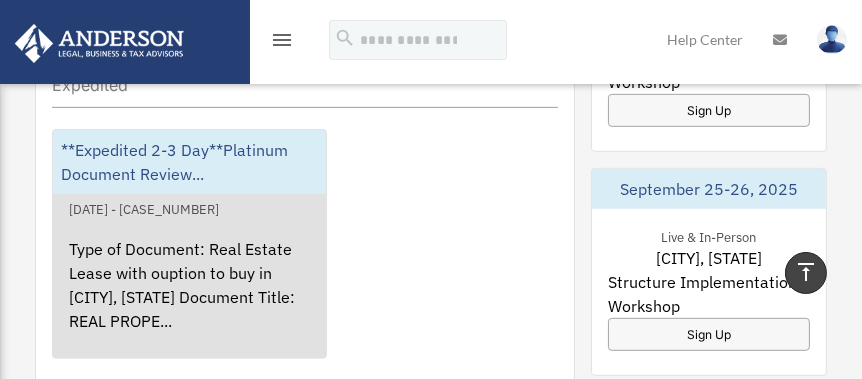 click on "**Expedited 2-3 Day**Platinum Document Review..." at bounding box center (189, 162) 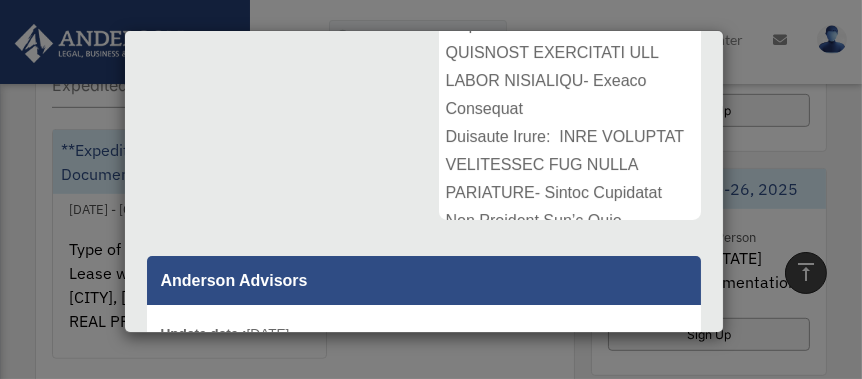 scroll, scrollTop: 500, scrollLeft: 0, axis: vertical 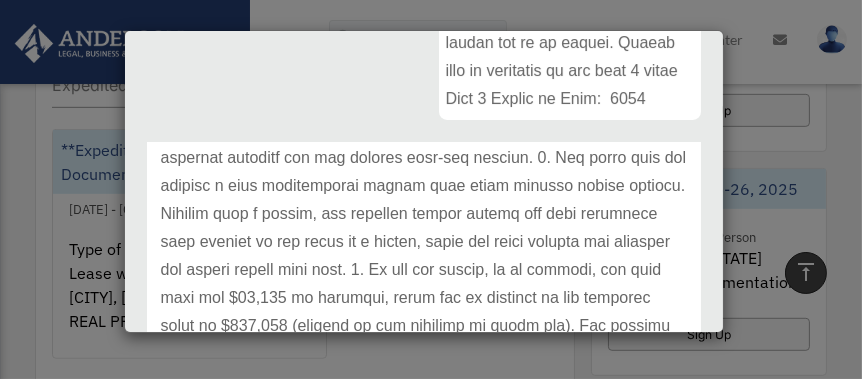 click on "Case Detail
×
**Expedited 2-3 Day**Platinum Document Review [DATE] [TIME]
Case Number
[CASE_NUMBER]
Created Date
[DATE]
Status Closed   Comment please start a new question" at bounding box center [431, 189] 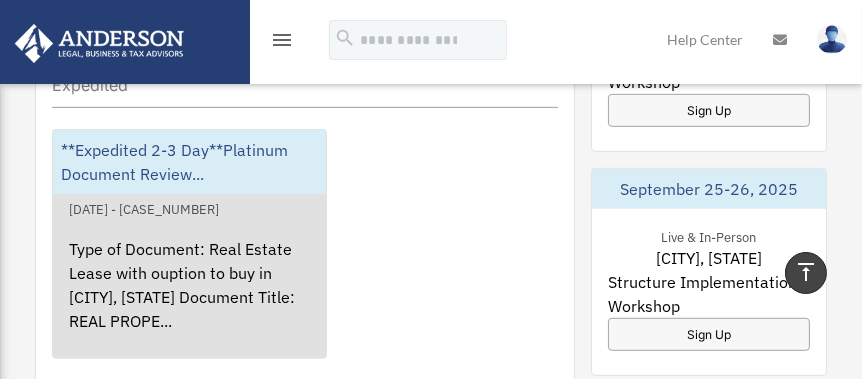 click on "**Expedited 2-3 Day**Platinum Document Review..." at bounding box center (189, 162) 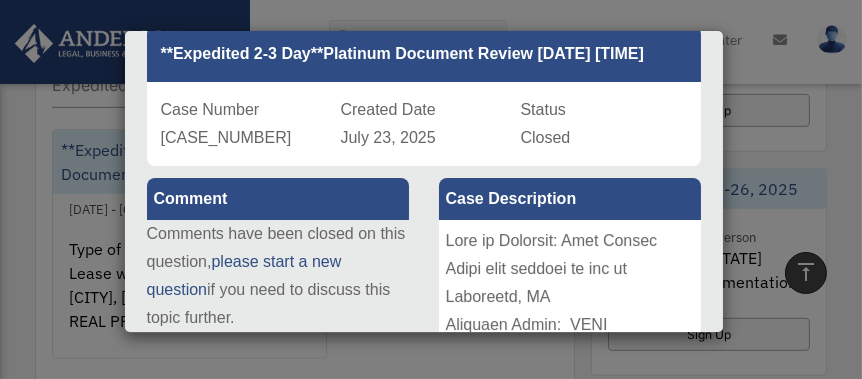 scroll, scrollTop: 300, scrollLeft: 0, axis: vertical 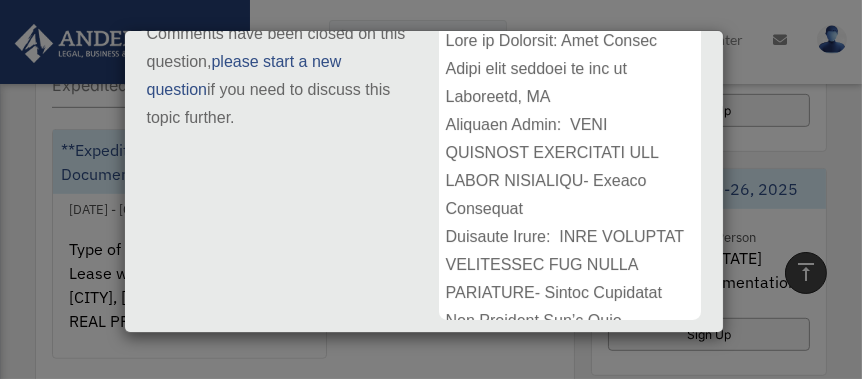 click on "Case Detail
×
**Expedited 2-3 Day**Platinum Document Review [DATE] [TIME]
Case Number
[CASE_NUMBER]
Created Date
[DATE]
Status Closed   Comment please start a new question" at bounding box center [431, 189] 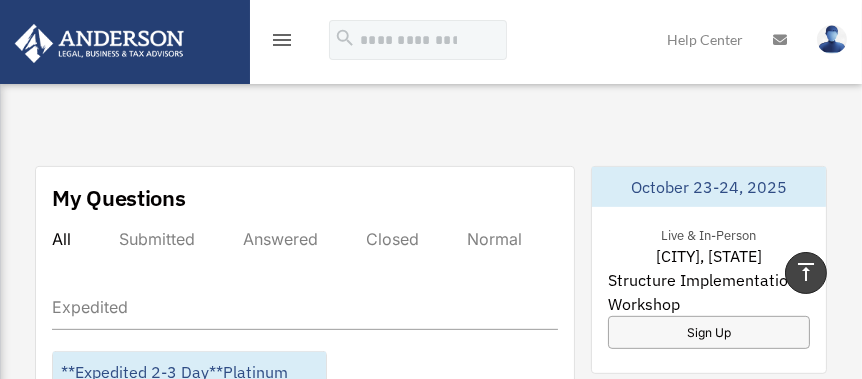 scroll, scrollTop: 1100, scrollLeft: 0, axis: vertical 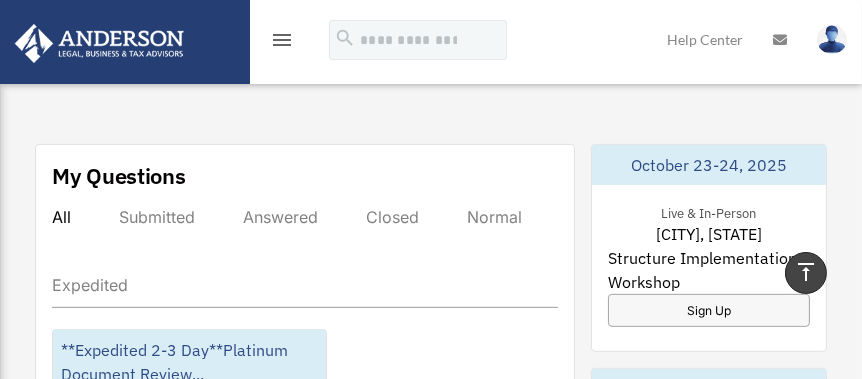 click on "Submitted" at bounding box center (157, 217) 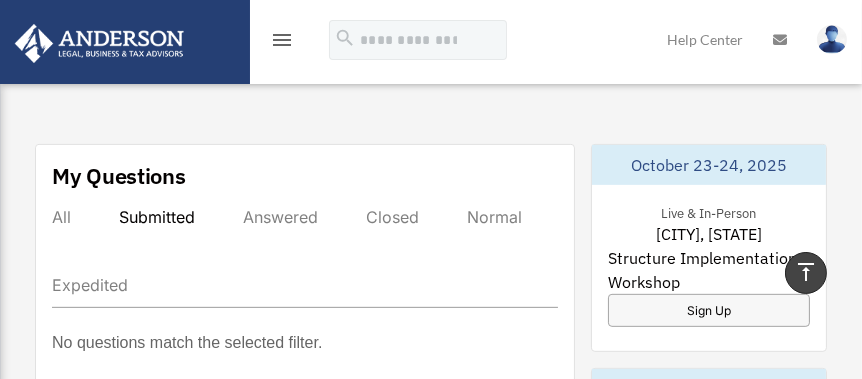 click on "Answered" at bounding box center (280, 217) 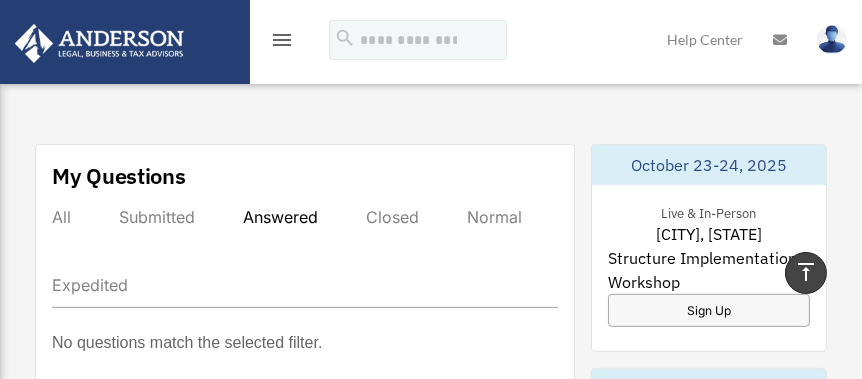 click on "Answered" at bounding box center [280, 217] 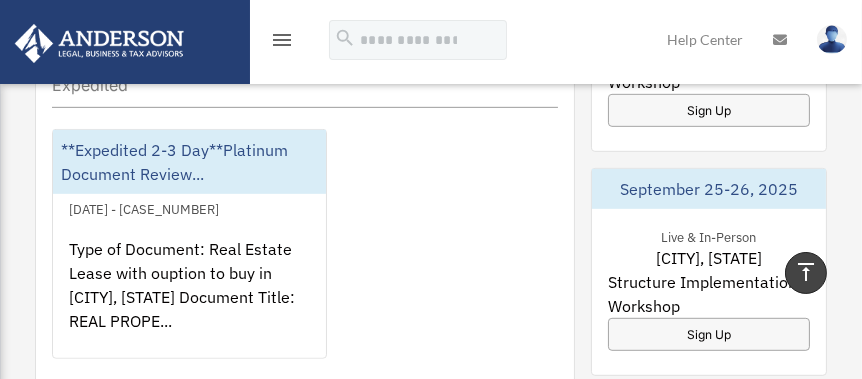 scroll, scrollTop: 1100, scrollLeft: 0, axis: vertical 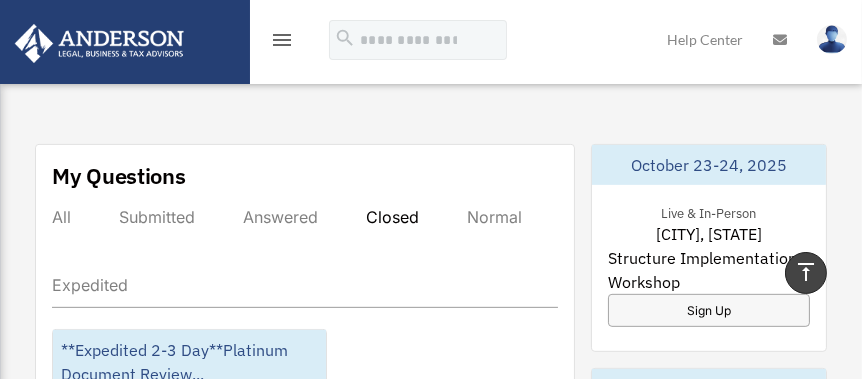 click on "Normal" at bounding box center [494, 217] 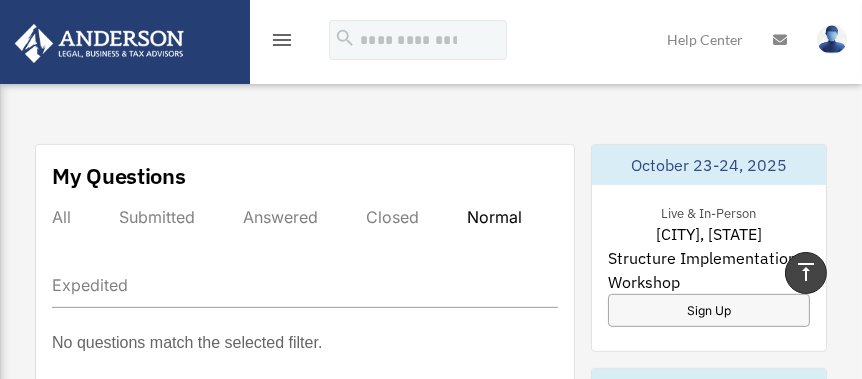 click on "Closed" at bounding box center (392, 217) 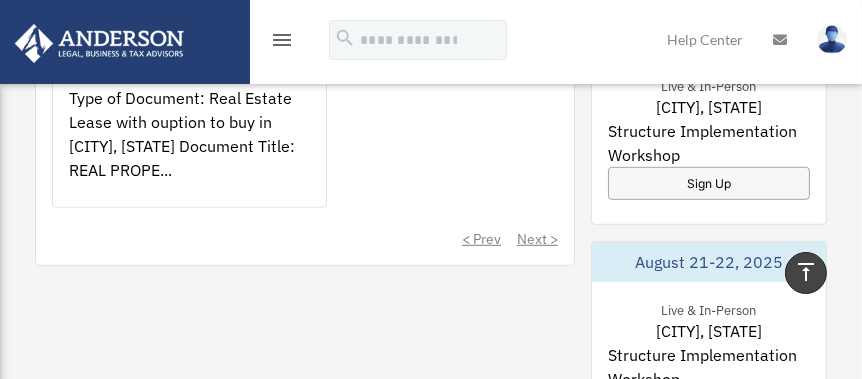 scroll, scrollTop: 1500, scrollLeft: 0, axis: vertical 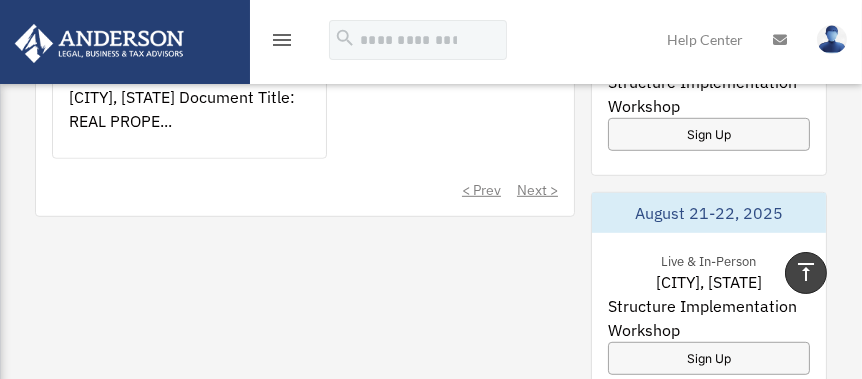 click on "< Prev   Next >" at bounding box center (305, 190) 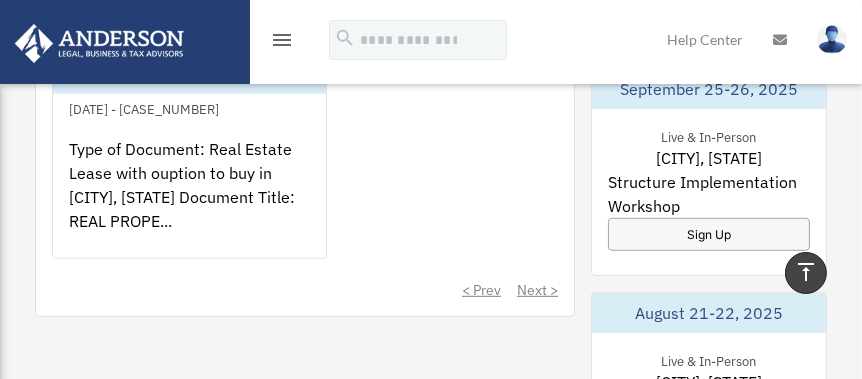 click on "< Prev   Next >" at bounding box center [305, 290] 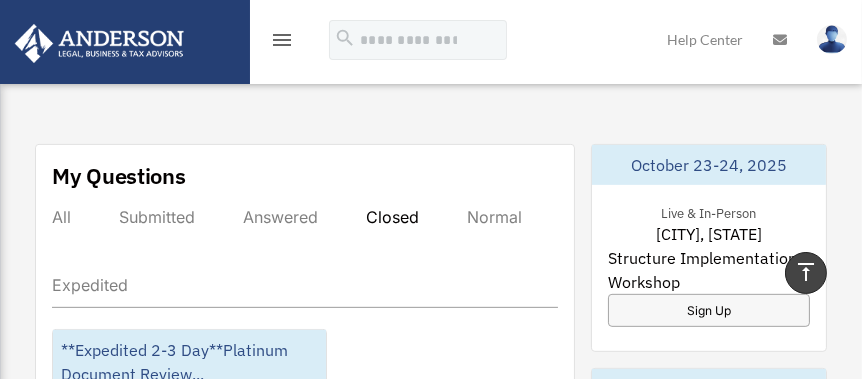 scroll, scrollTop: 1300, scrollLeft: 0, axis: vertical 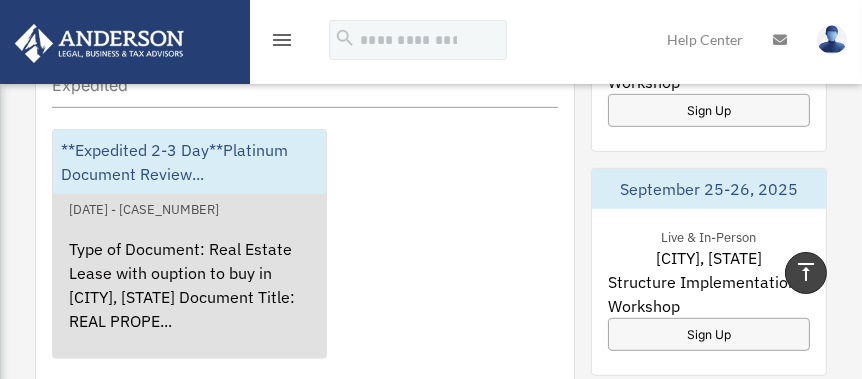 click on "**Expedited 2-3 Day**Platinum Document Review..." at bounding box center [189, 162] 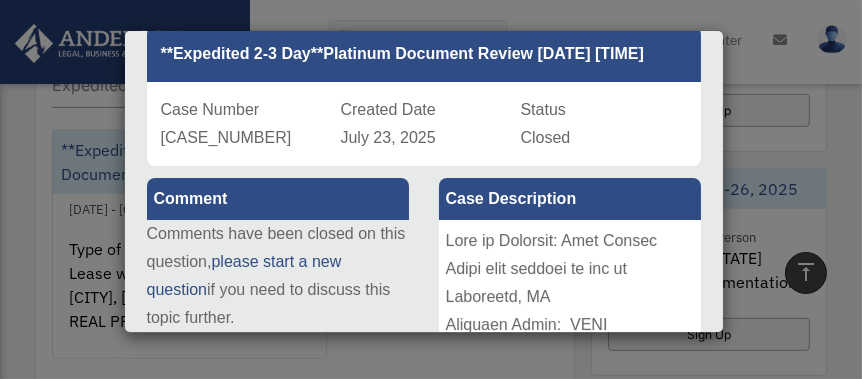 scroll, scrollTop: 500, scrollLeft: 0, axis: vertical 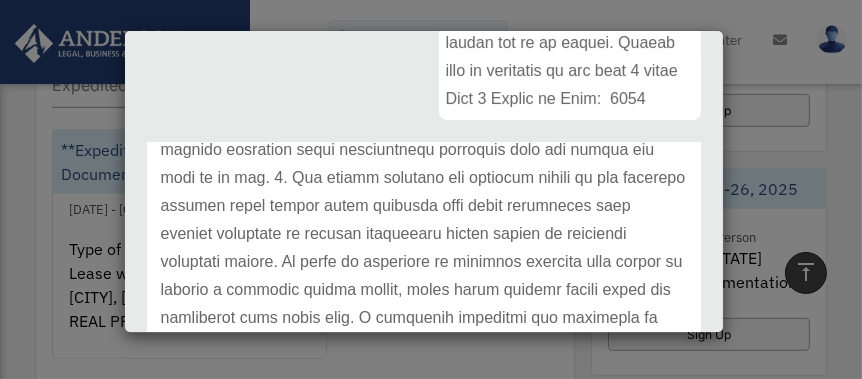 click on "Case Detail
×
**Expedited 2-3 Day**Platinum Document Review [DATE] [TIME]
Case Number
[CASE_NUMBER]
Created Date
[DATE]
Status Closed   Comment please start a new question" at bounding box center (431, 189) 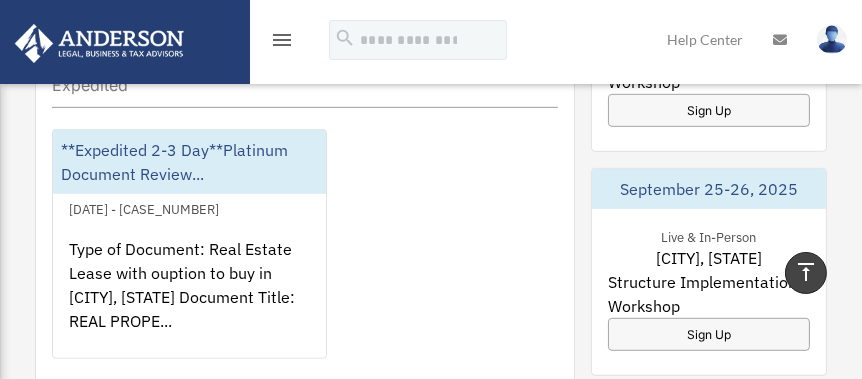 scroll, scrollTop: 1400, scrollLeft: 0, axis: vertical 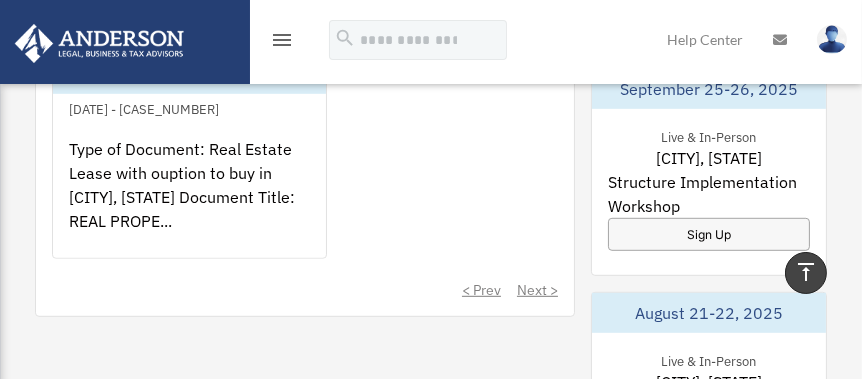 click on "< Prev   Next >" at bounding box center [305, 290] 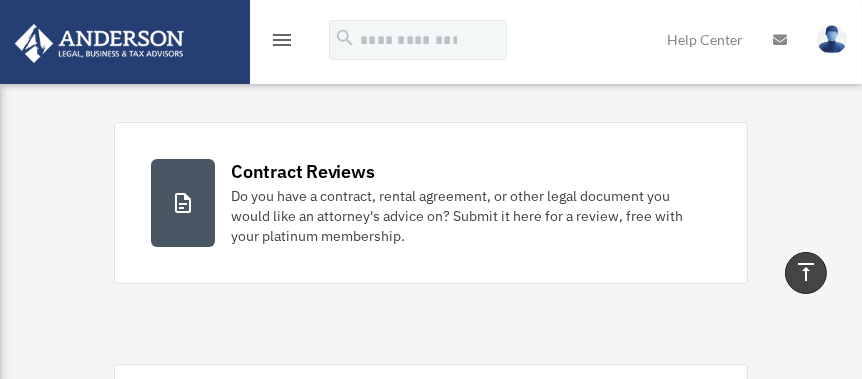 scroll, scrollTop: 333, scrollLeft: 0, axis: vertical 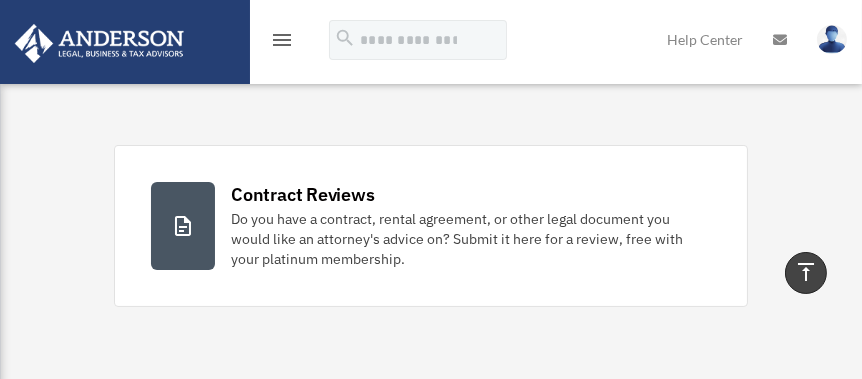 click on "menu" at bounding box center [282, 40] 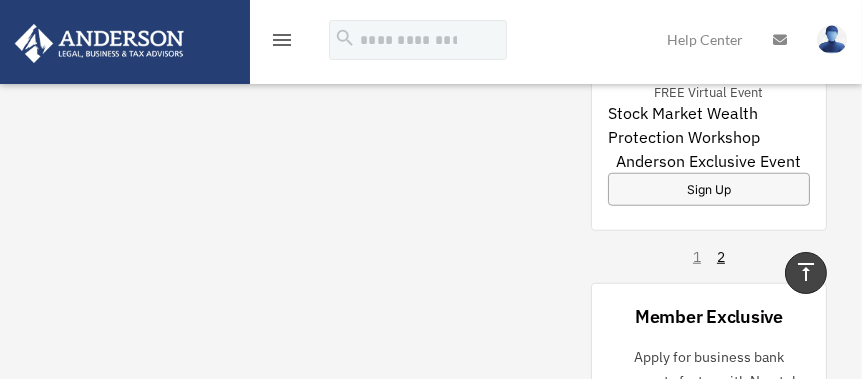 scroll, scrollTop: 2233, scrollLeft: 0, axis: vertical 